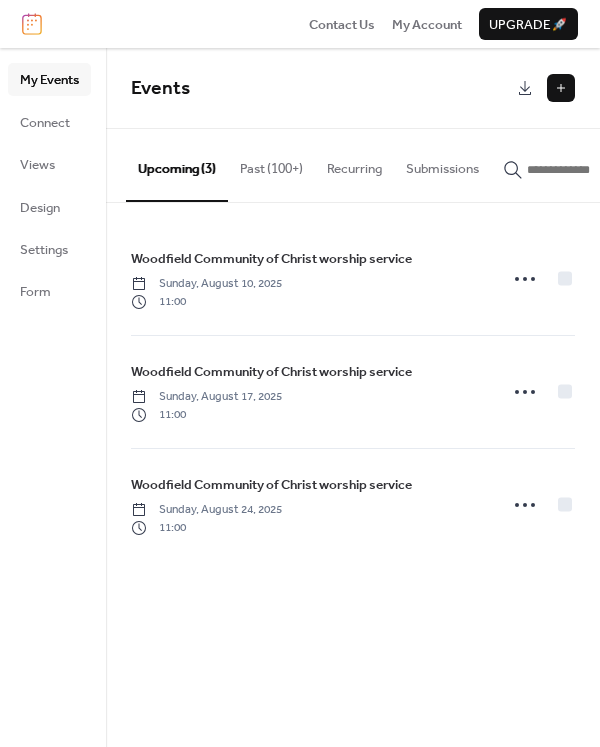 scroll, scrollTop: 0, scrollLeft: 0, axis: both 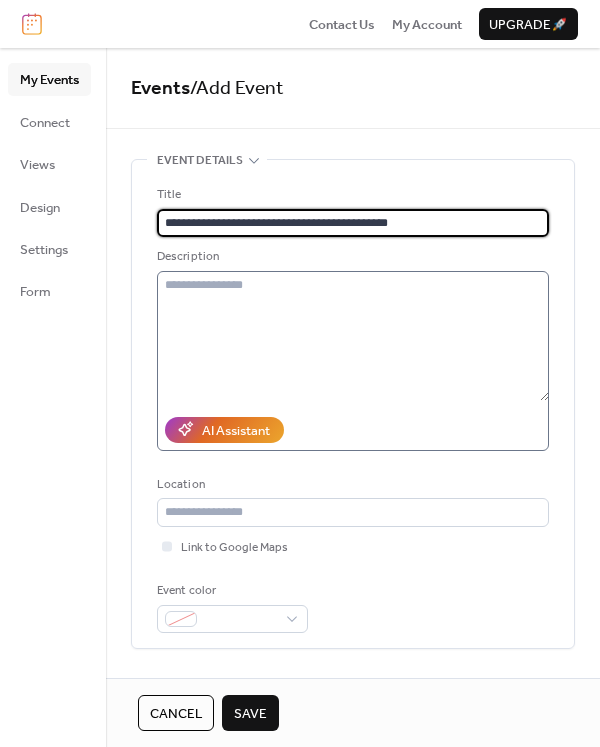 type on "**********" 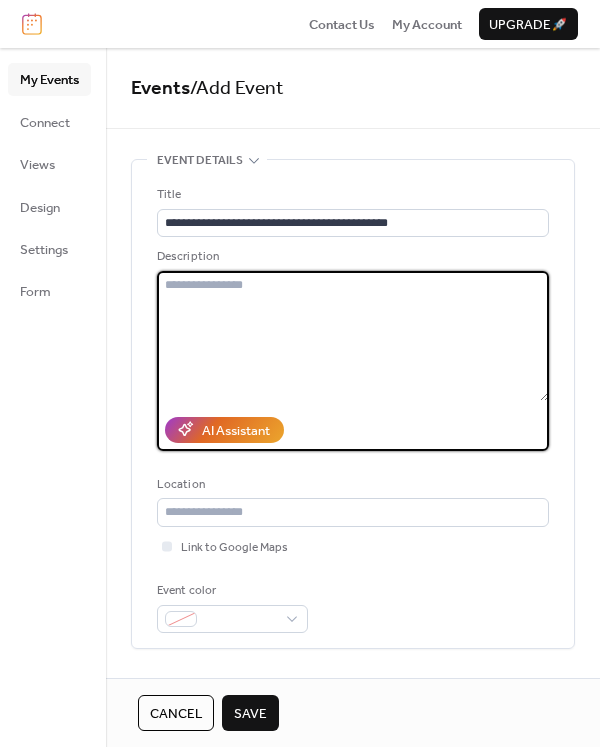 click at bounding box center [353, 336] 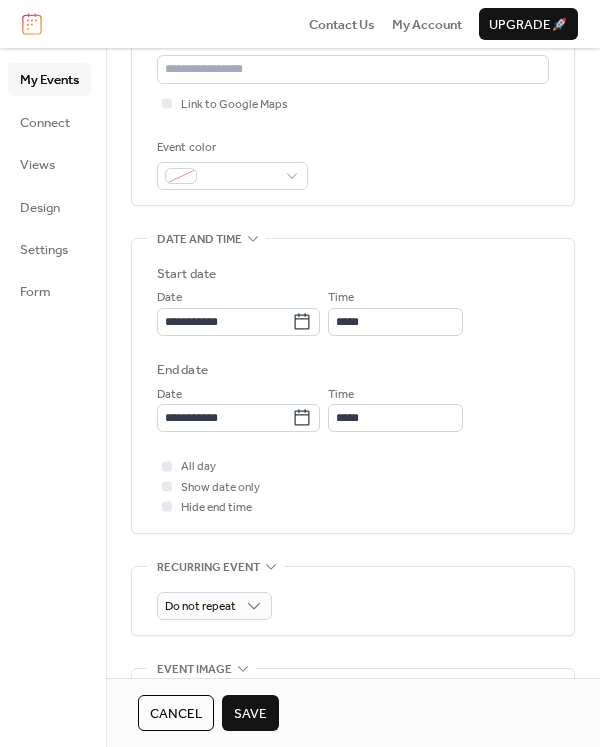 scroll, scrollTop: 477, scrollLeft: 0, axis: vertical 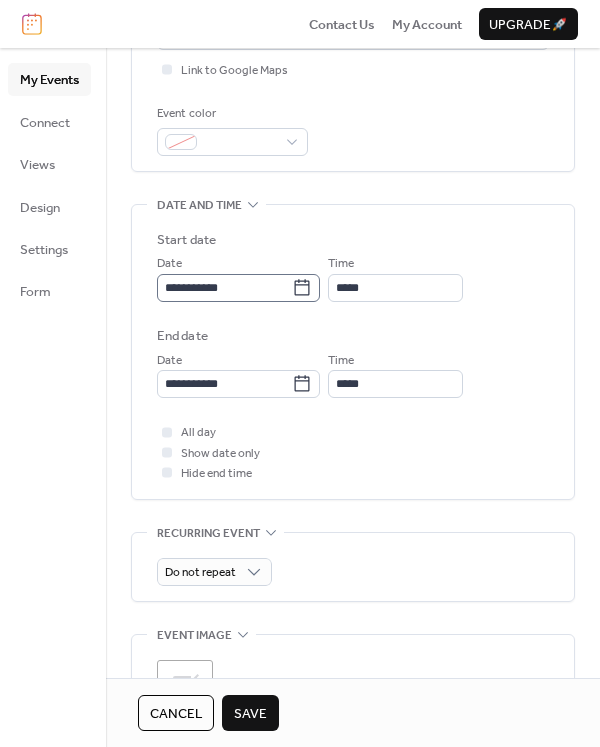 type on "**********" 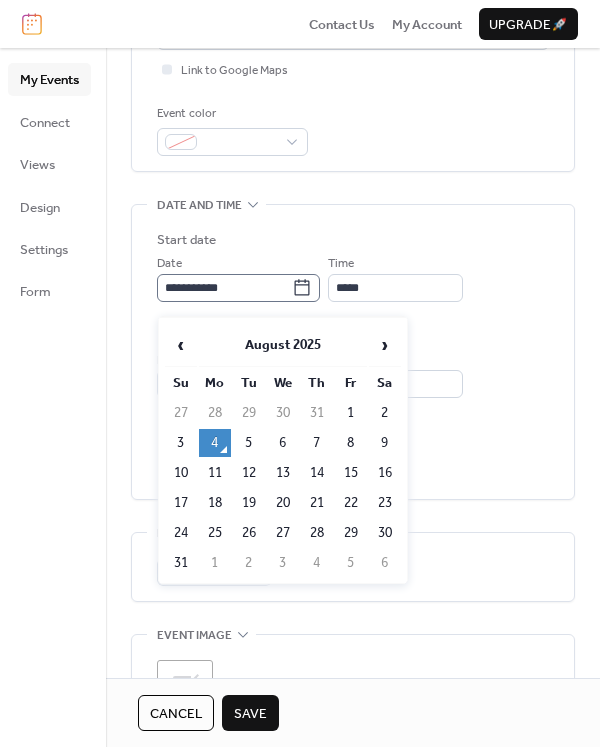 click 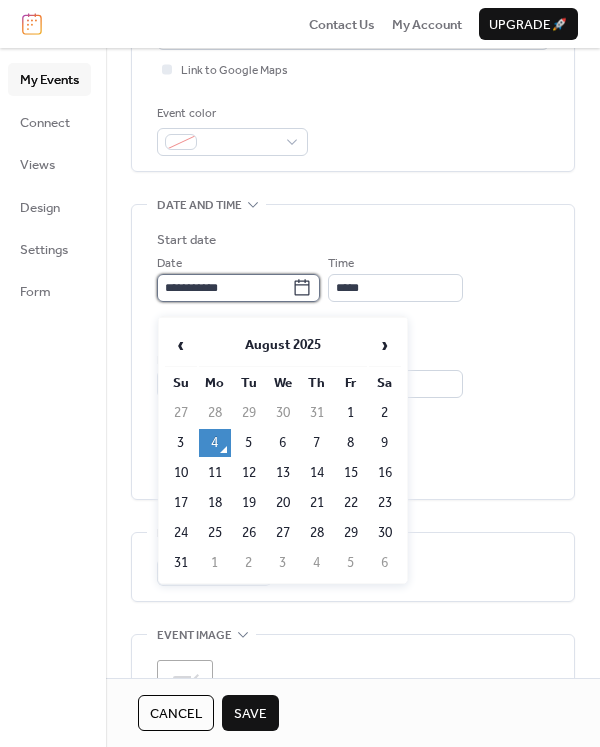 click on "**********" at bounding box center (224, 288) 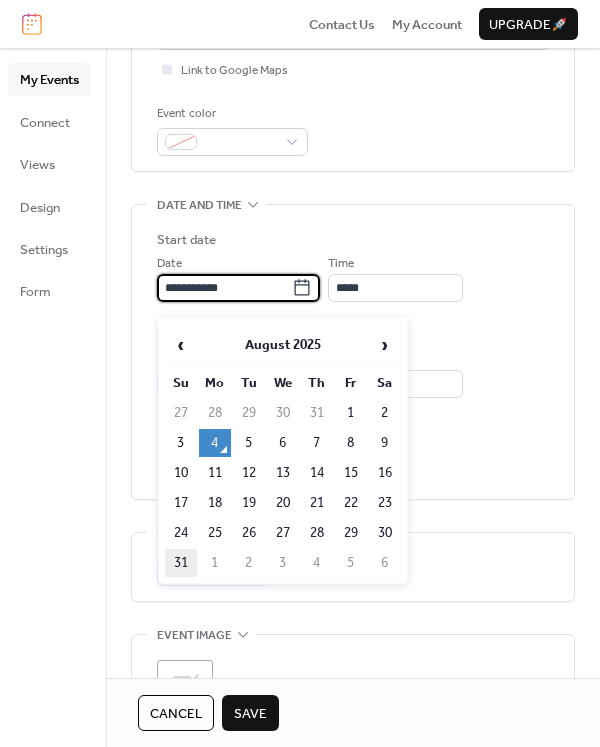 click on "31" at bounding box center (181, 563) 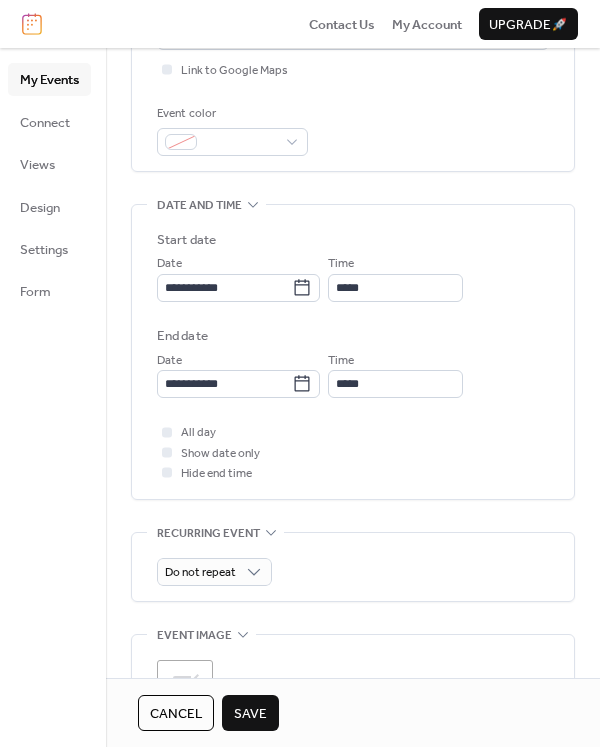click on "Save" at bounding box center [250, 714] 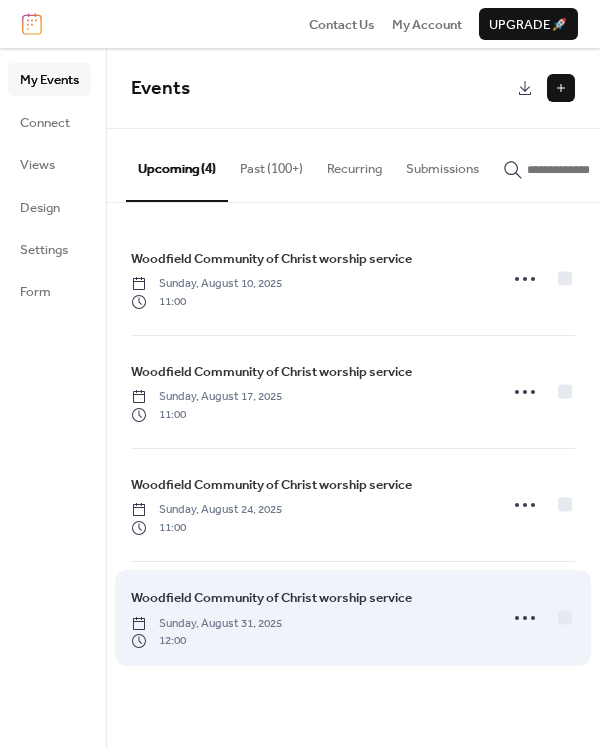 click on "Woodfield Community of Christ worship service" at bounding box center (271, 598) 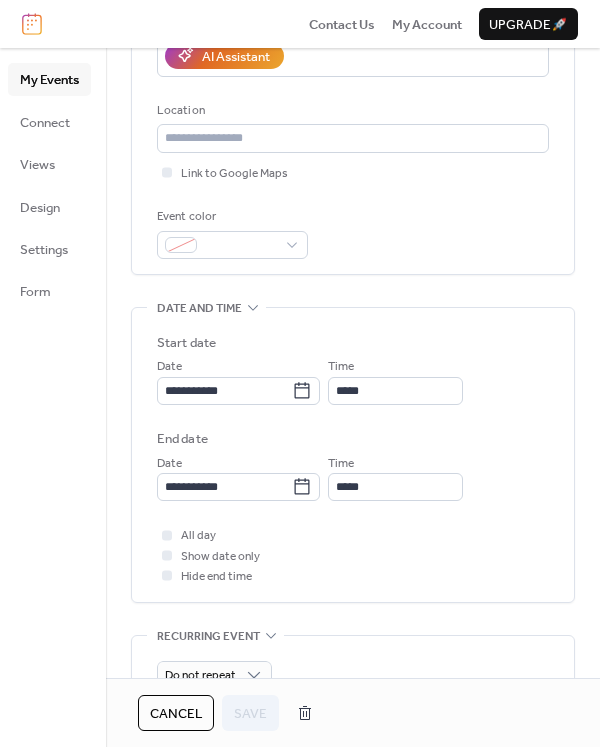 scroll, scrollTop: 411, scrollLeft: 0, axis: vertical 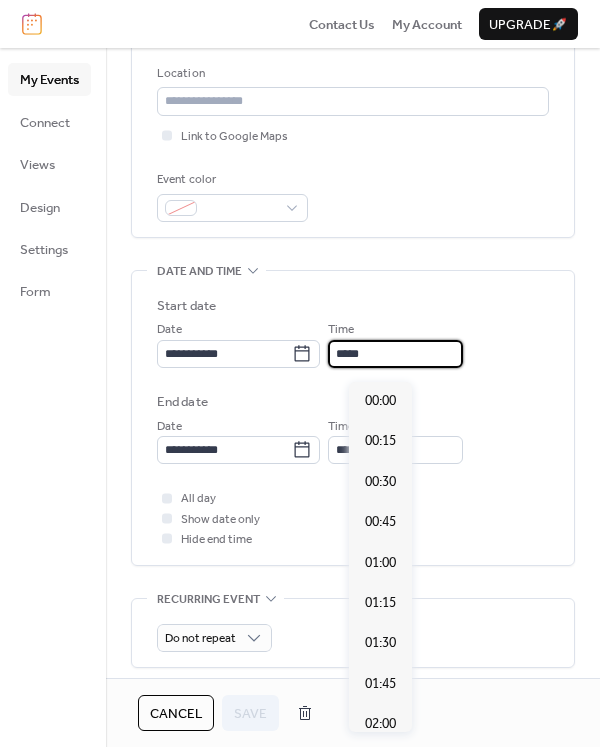 click on "*****" at bounding box center [395, 354] 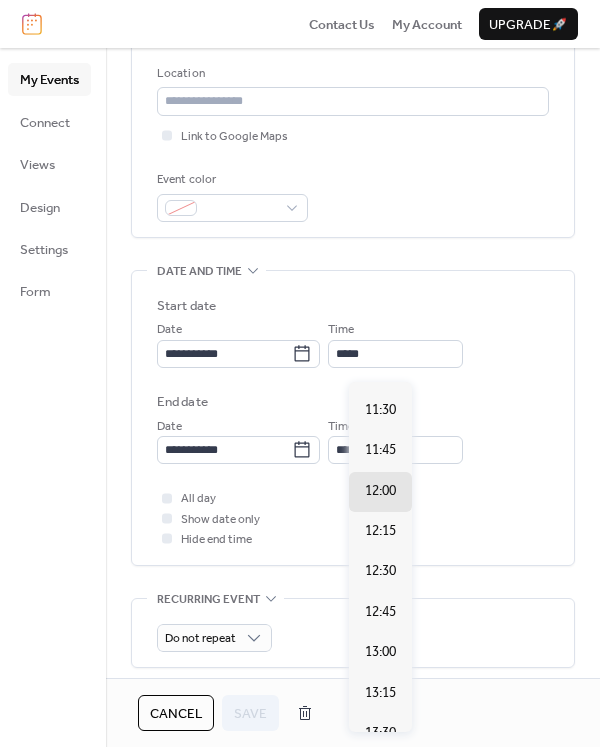 scroll, scrollTop: 1792, scrollLeft: 0, axis: vertical 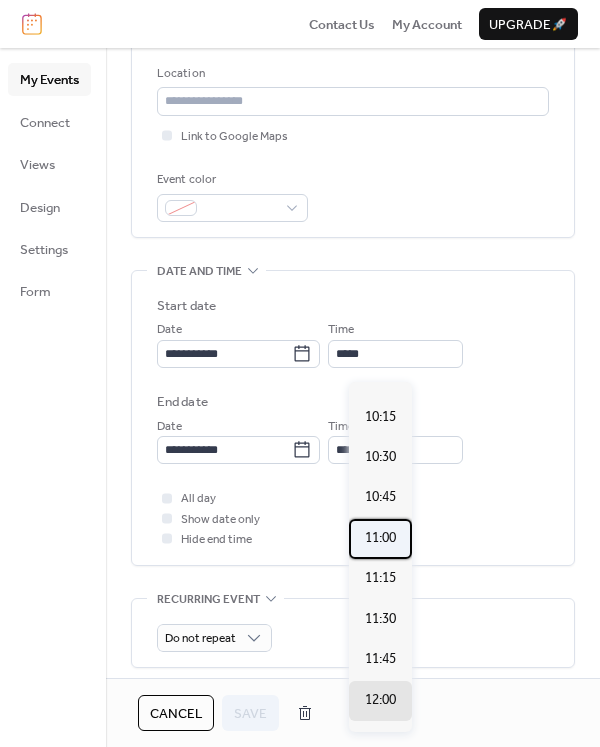 click on "11:00" at bounding box center [380, 538] 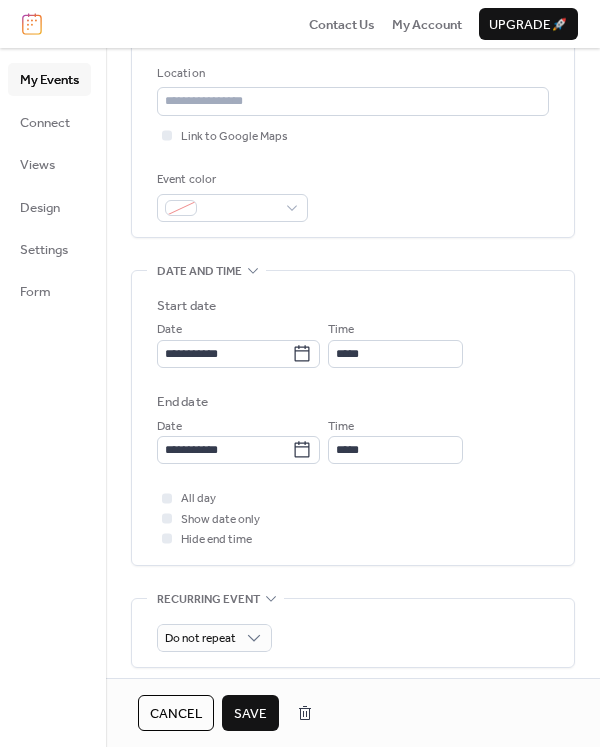 click on "Save" at bounding box center (250, 714) 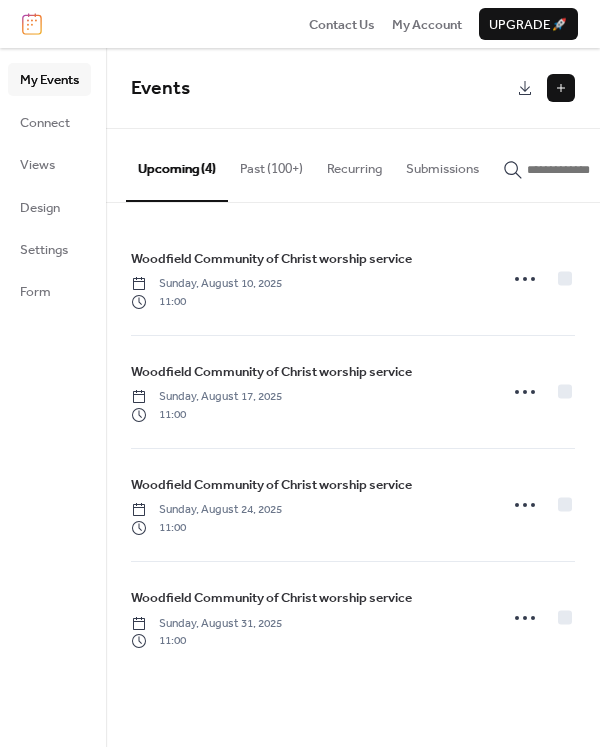 click at bounding box center [561, 88] 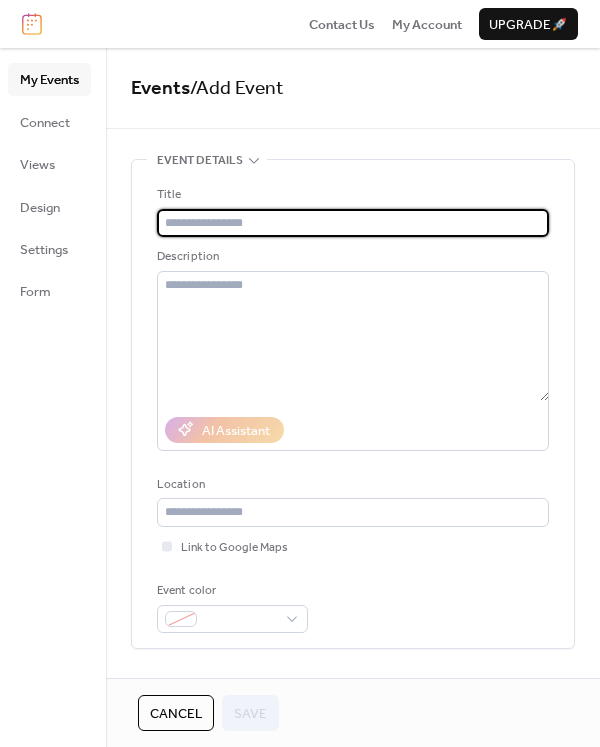 click at bounding box center [353, 223] 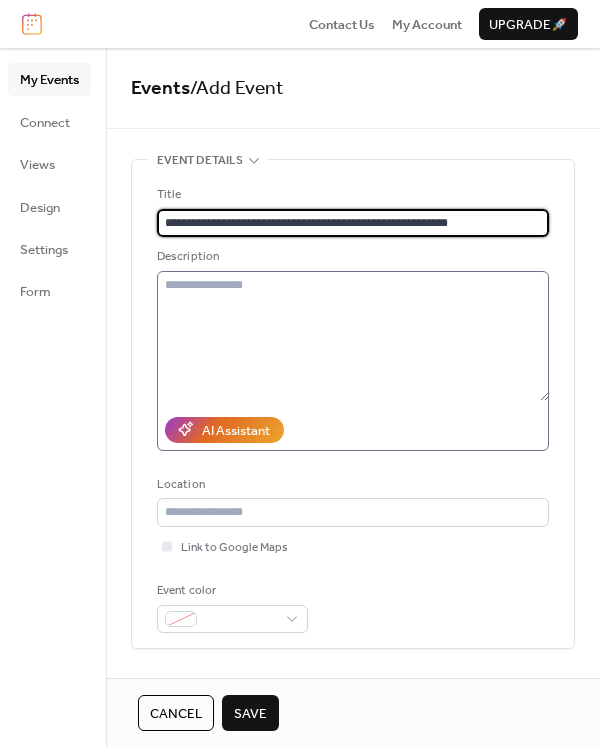 type on "**********" 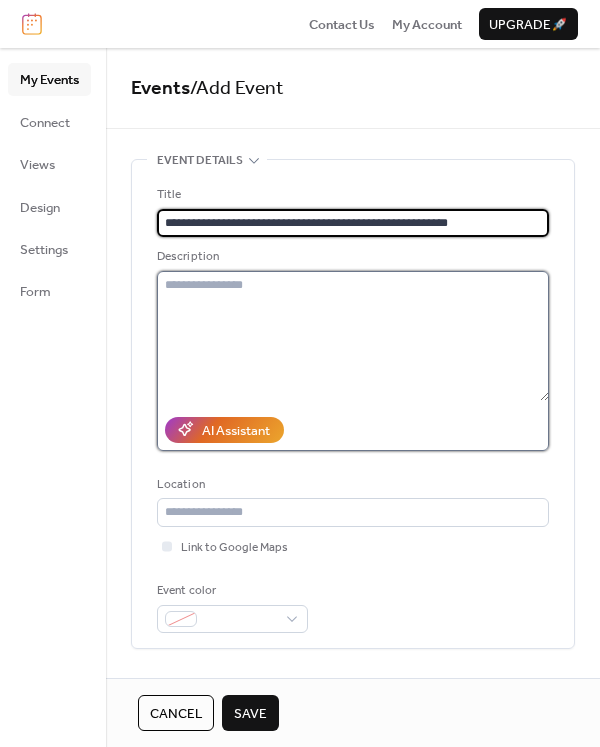 click at bounding box center (353, 336) 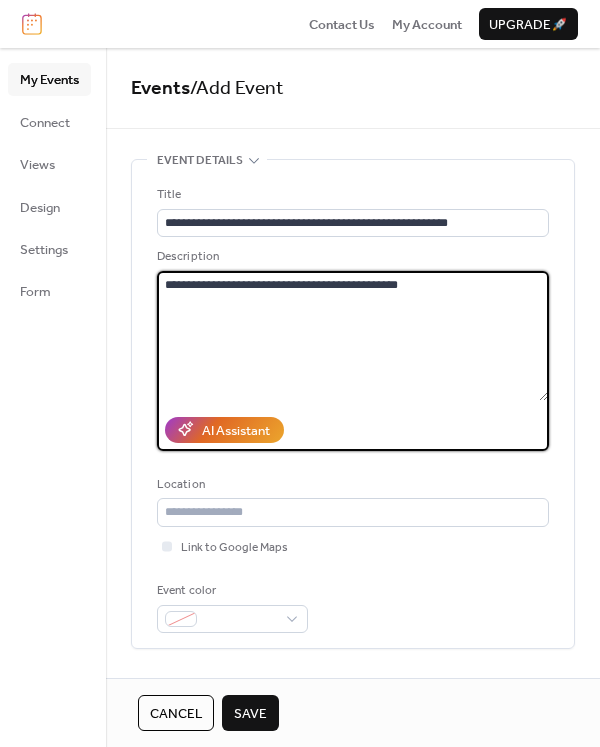 click on "**********" at bounding box center [352, 336] 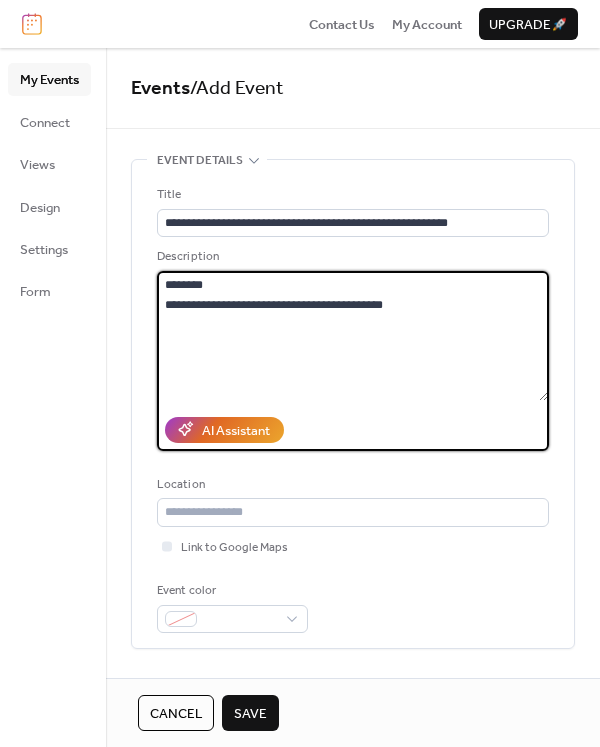 click on "**********" at bounding box center [352, 336] 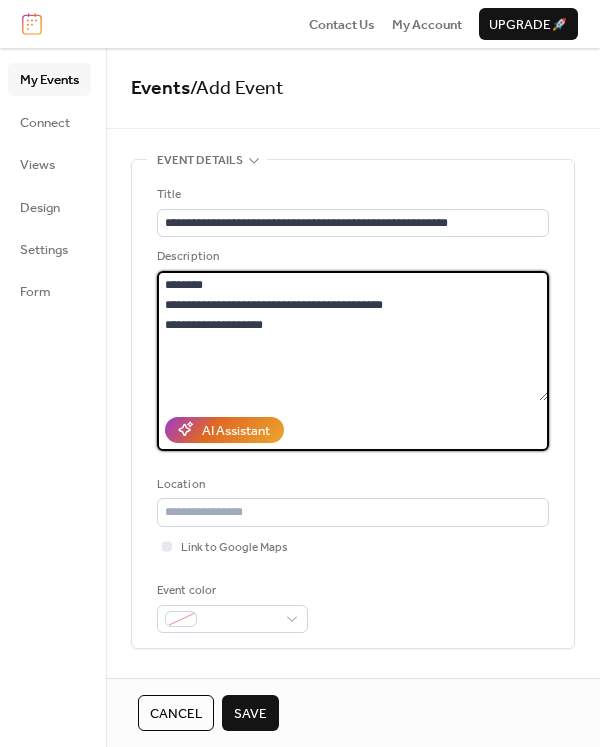 click on "**********" at bounding box center (352, 336) 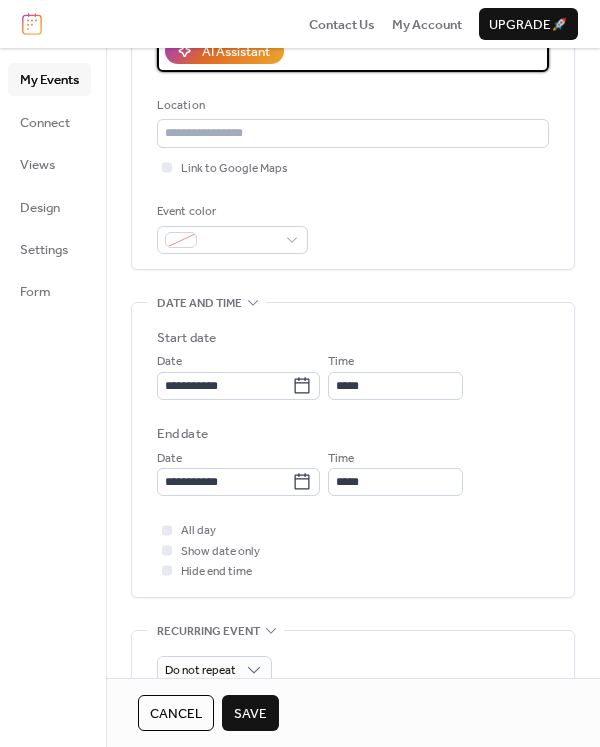 scroll, scrollTop: 408, scrollLeft: 0, axis: vertical 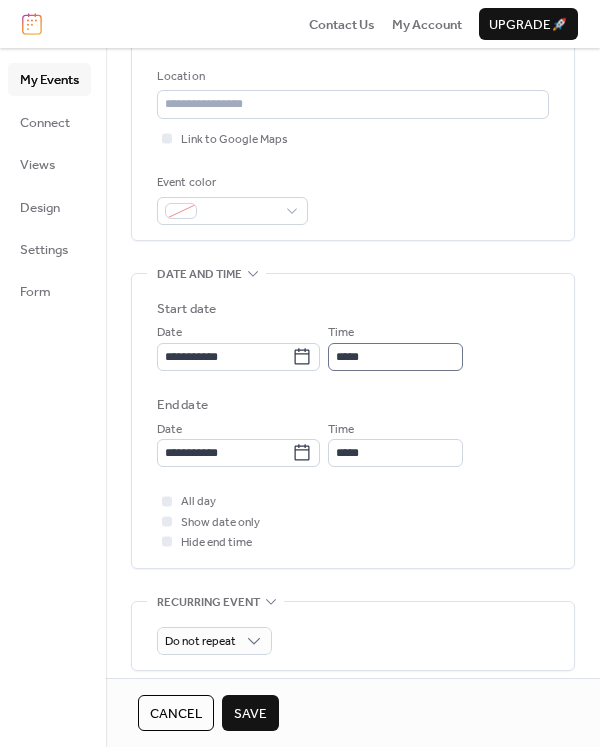 type on "**********" 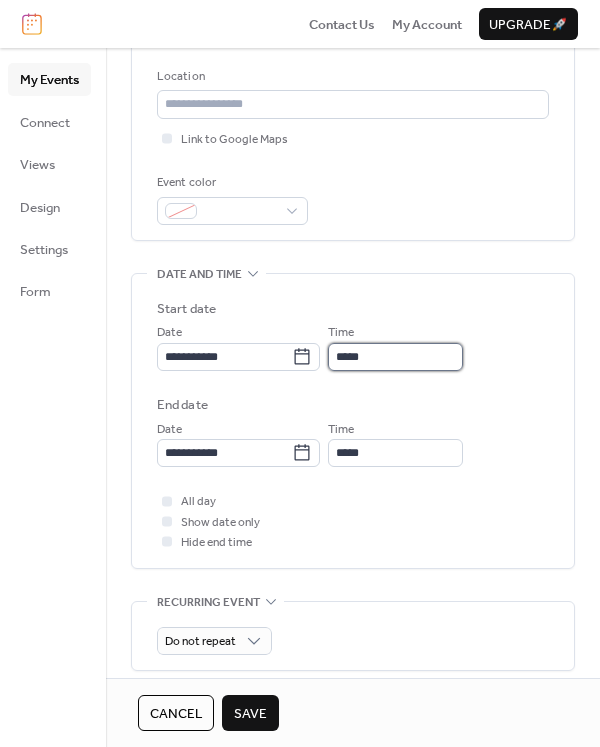 click on "*****" at bounding box center (395, 357) 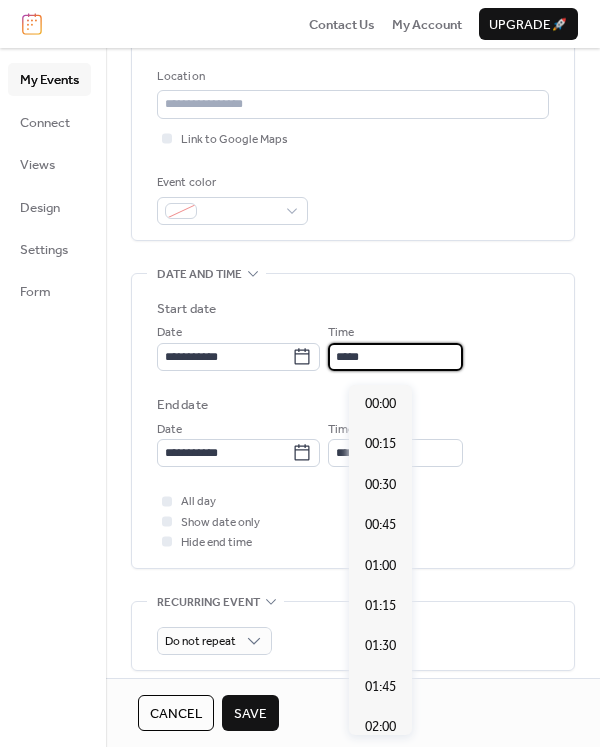 scroll, scrollTop: 1915, scrollLeft: 0, axis: vertical 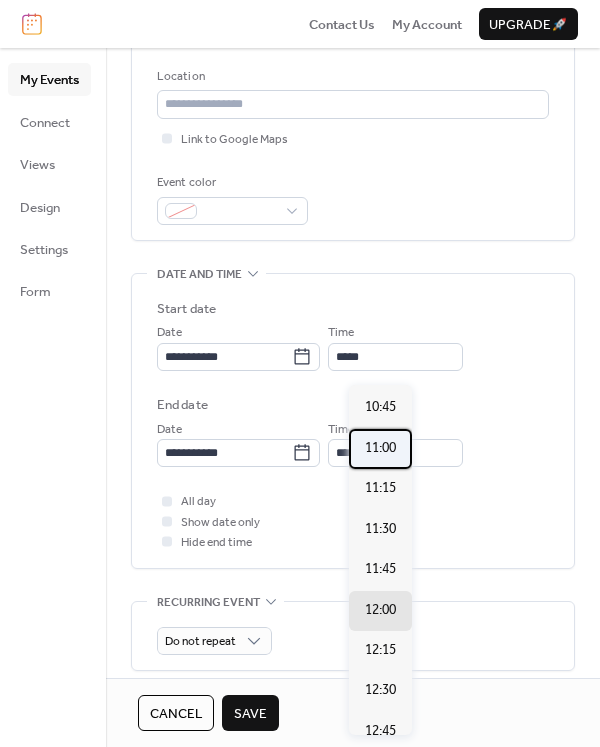 click on "11:00" at bounding box center (380, 448) 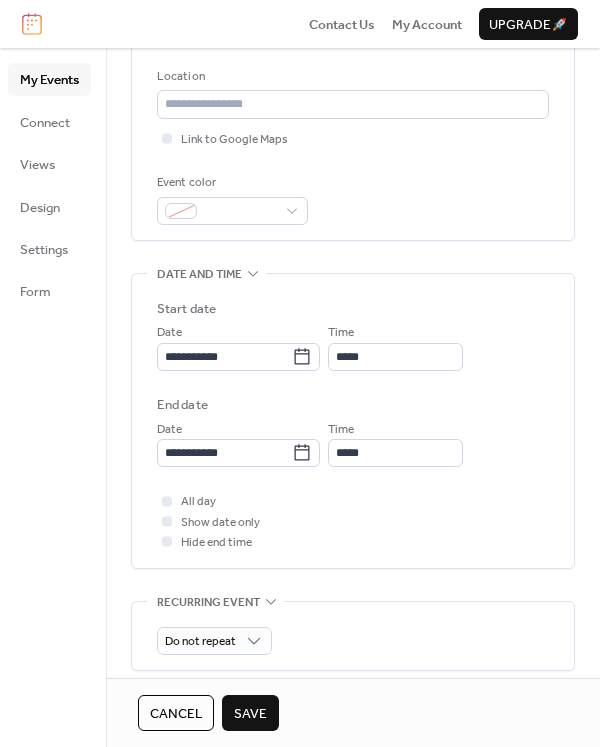click on "Save" at bounding box center [250, 714] 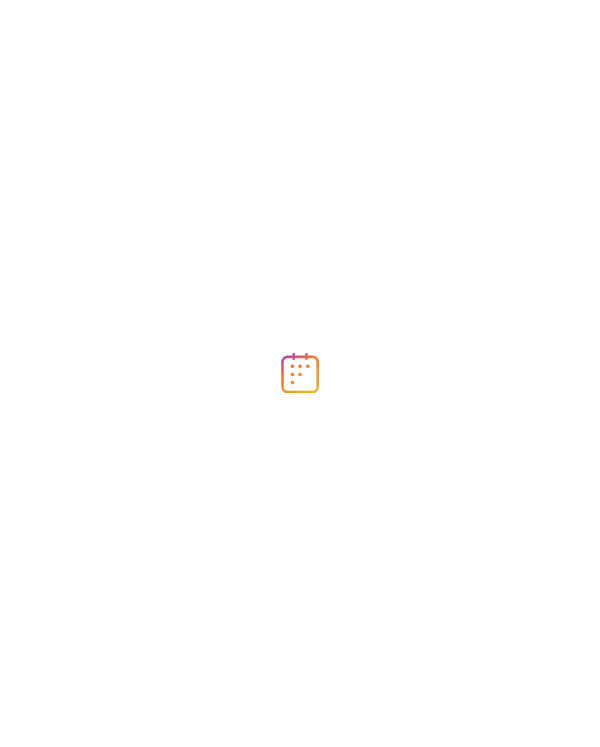 scroll, scrollTop: 0, scrollLeft: 0, axis: both 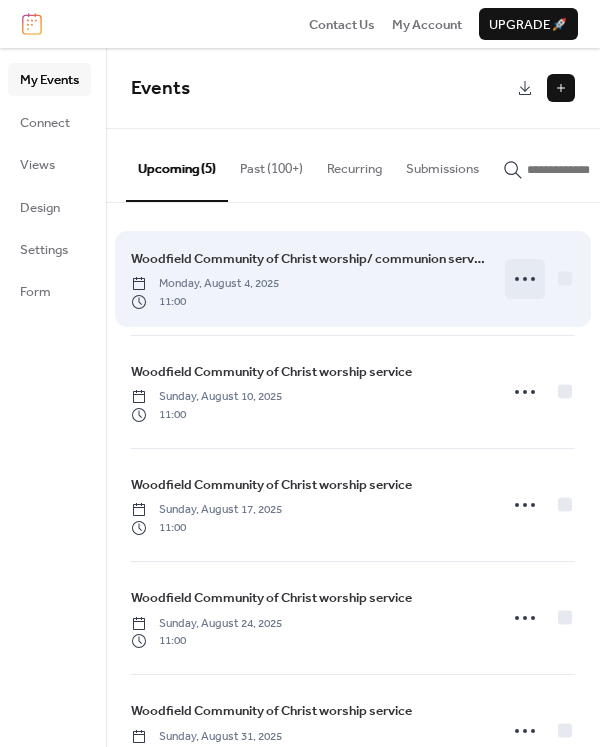 click 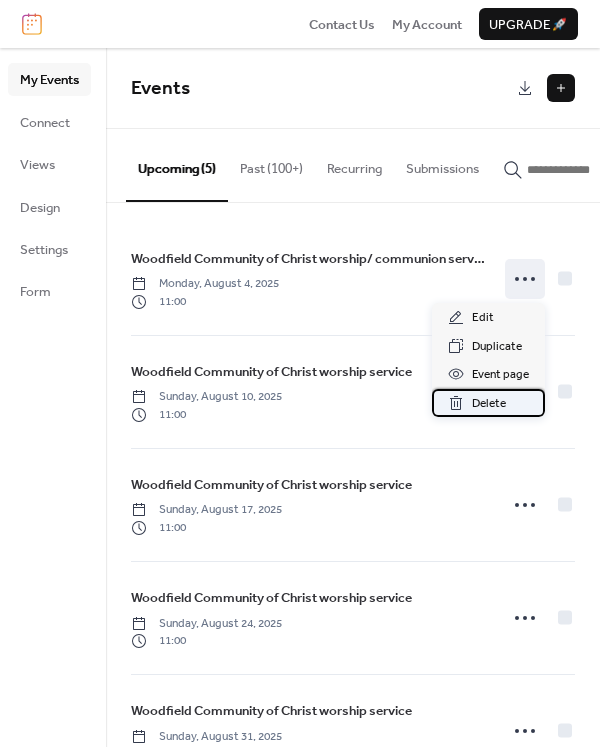 click on "Delete" at bounding box center (489, 404) 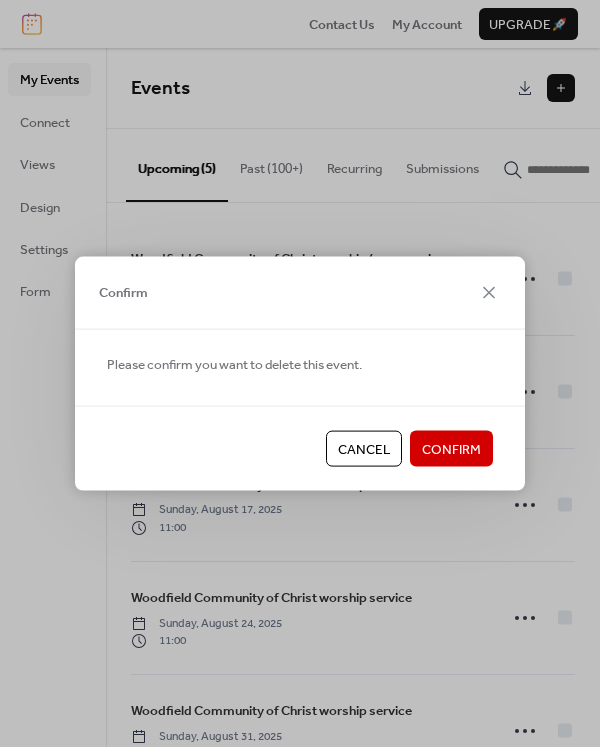 click on "Confirm" at bounding box center [451, 450] 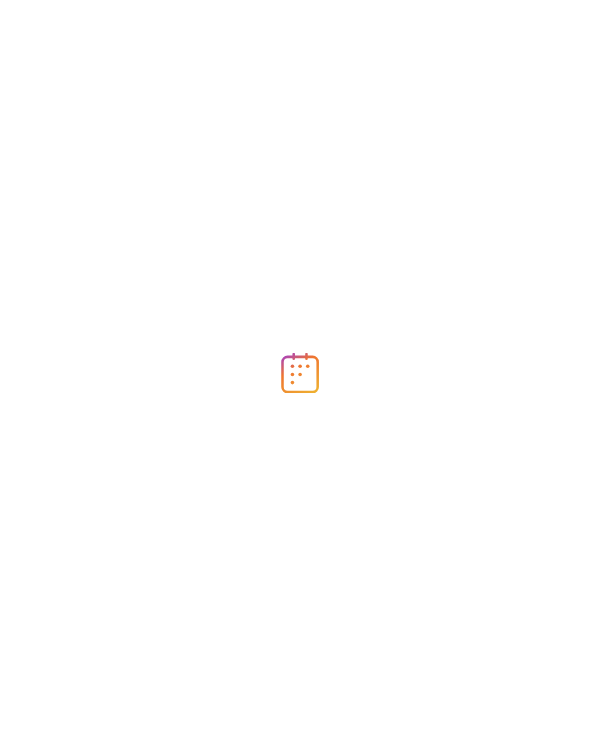 scroll, scrollTop: 0, scrollLeft: 0, axis: both 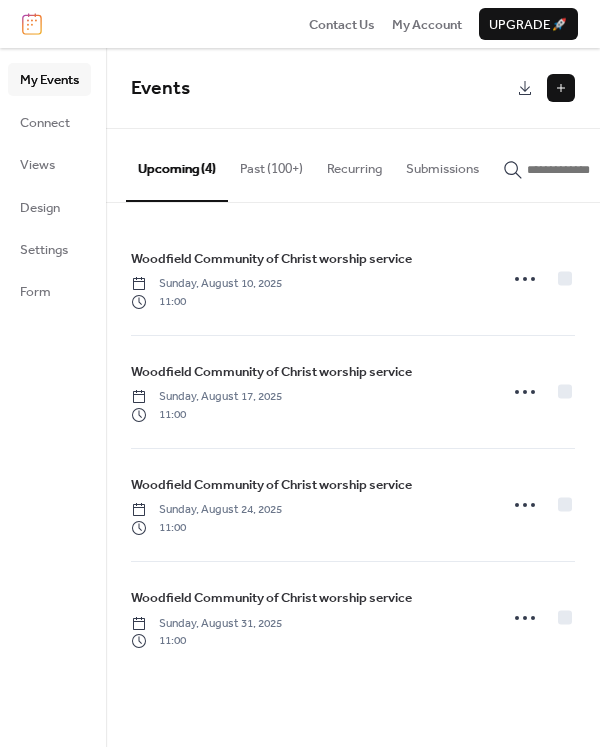click at bounding box center [561, 88] 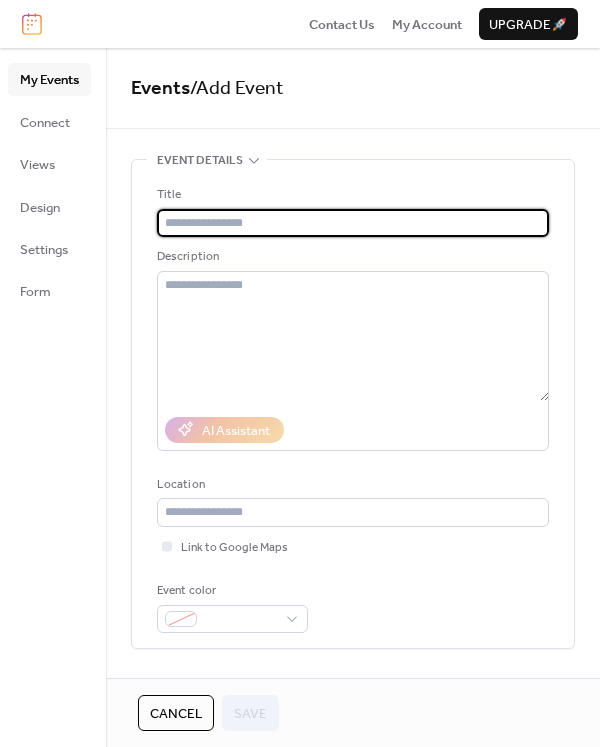 click at bounding box center (353, 223) 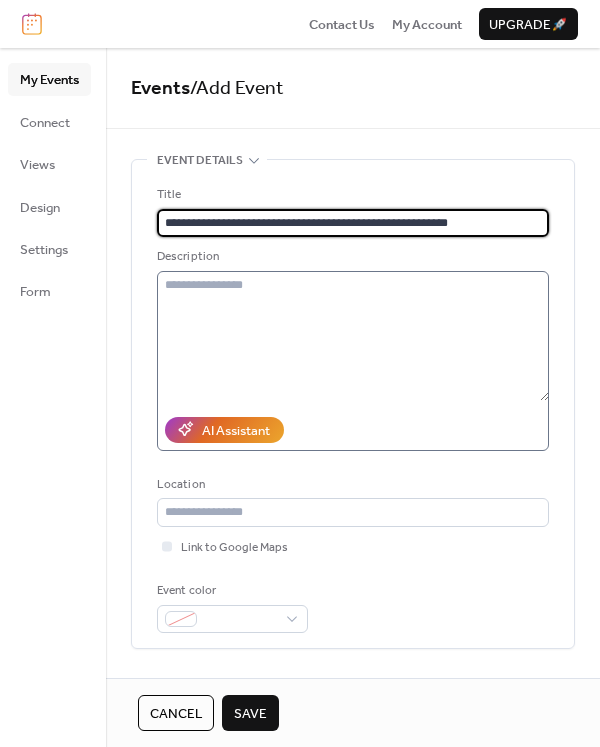 type on "**********" 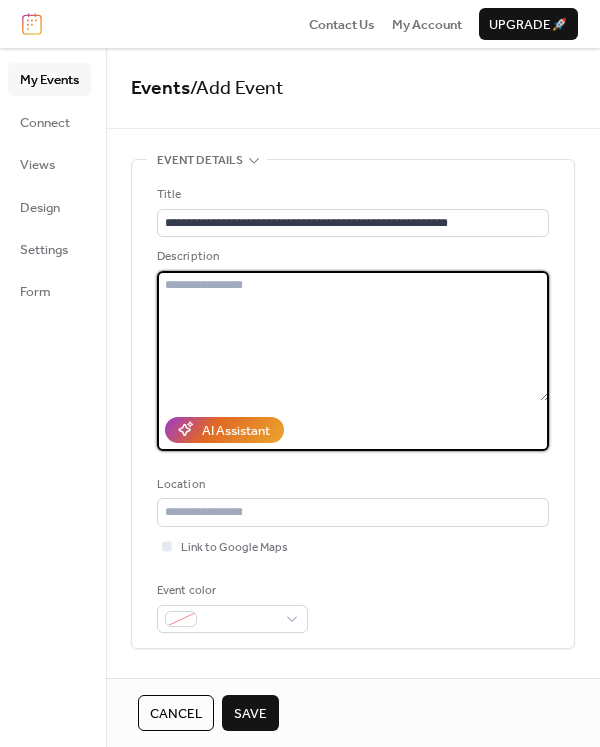 click at bounding box center [353, 336] 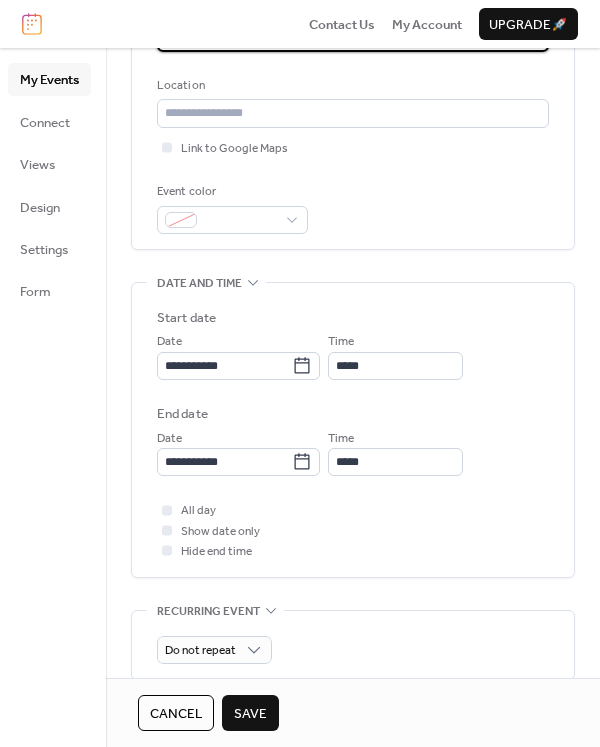 scroll, scrollTop: 411, scrollLeft: 0, axis: vertical 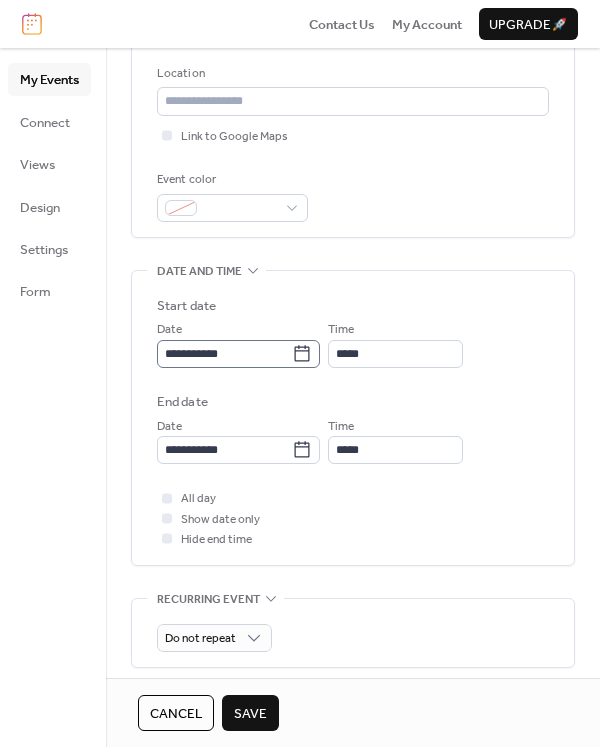 type on "**********" 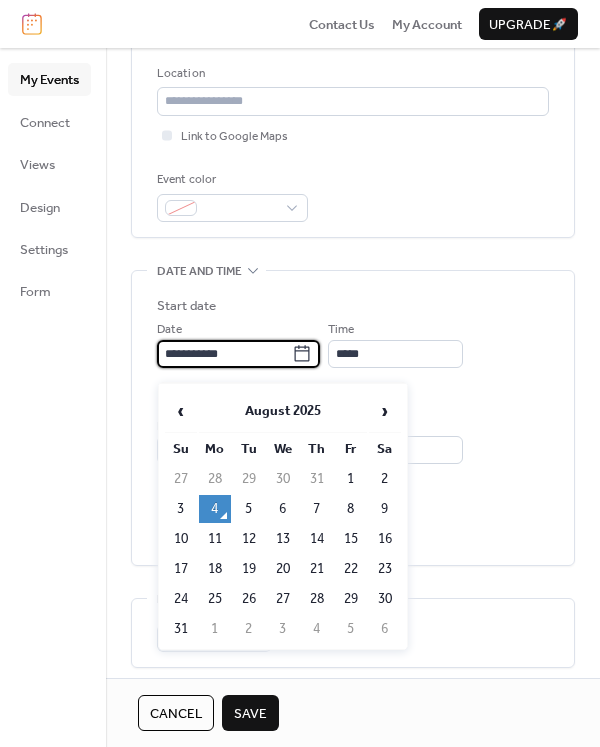 click on "**********" at bounding box center (224, 354) 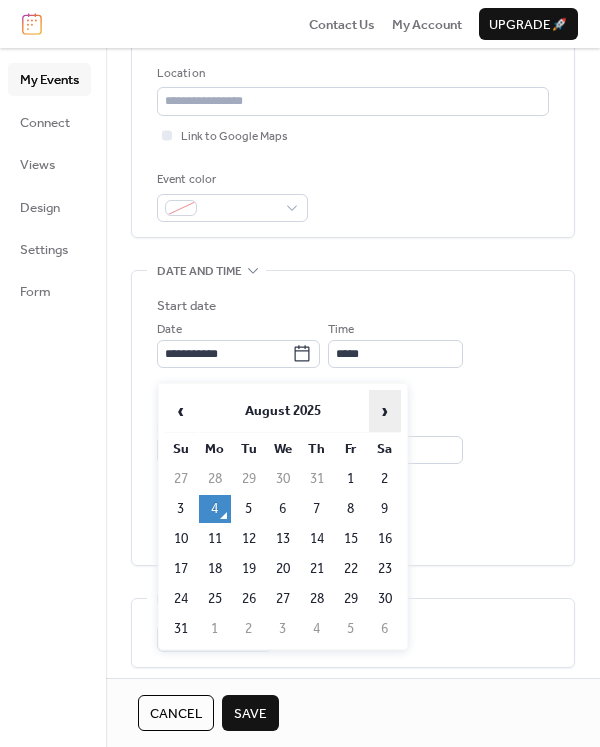click on "›" at bounding box center (385, 411) 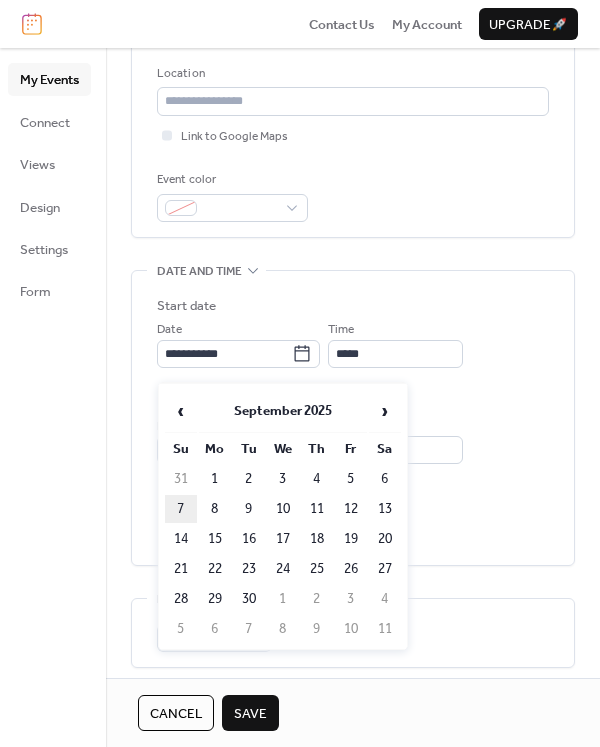 click on "7" at bounding box center (181, 509) 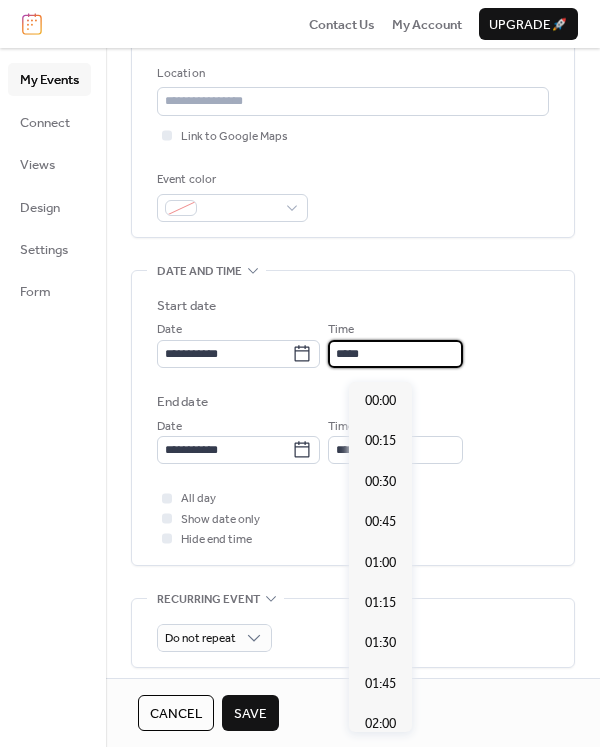 click on "*****" at bounding box center [395, 354] 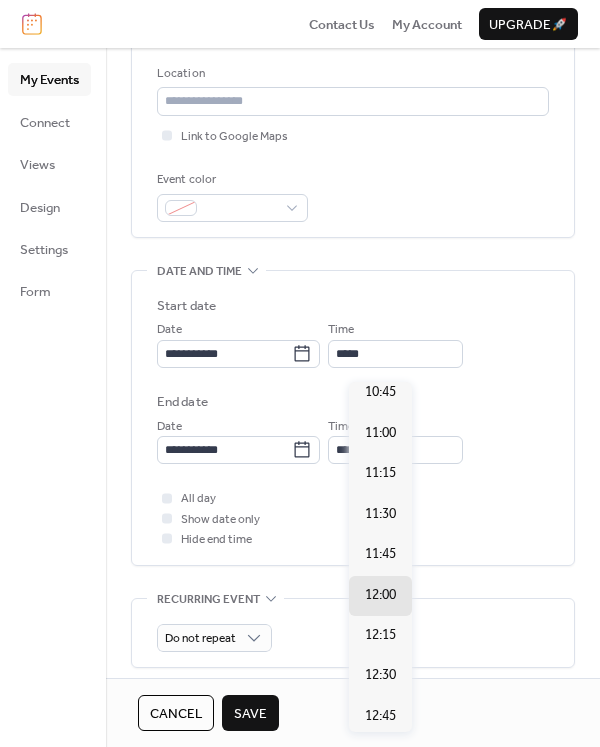 scroll, scrollTop: 1734, scrollLeft: 0, axis: vertical 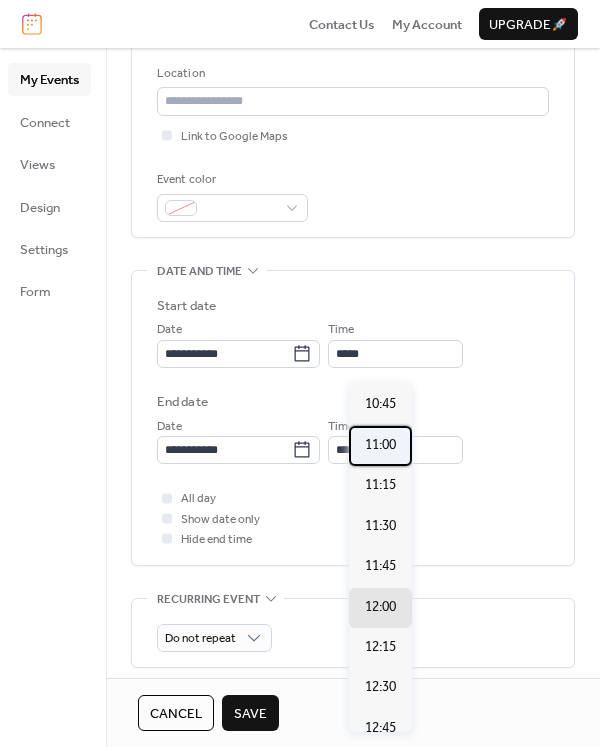 click on "11:00" at bounding box center [380, 445] 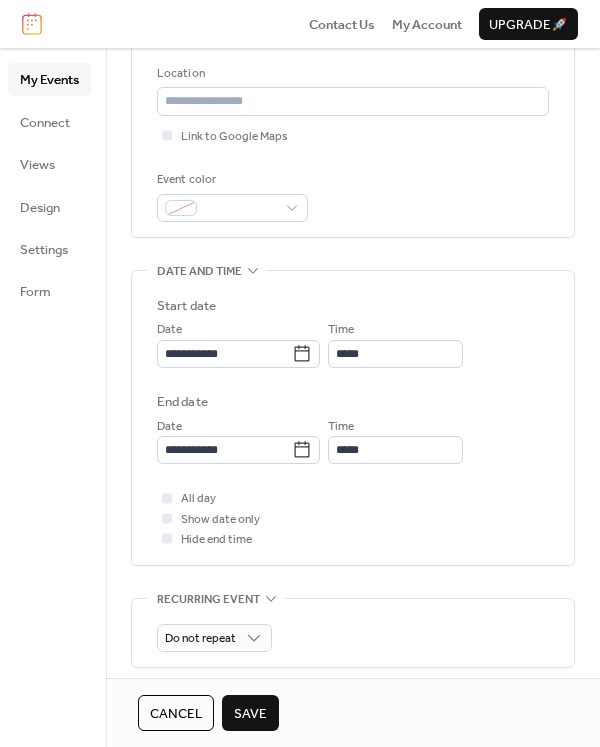 click on "Save" at bounding box center (250, 714) 